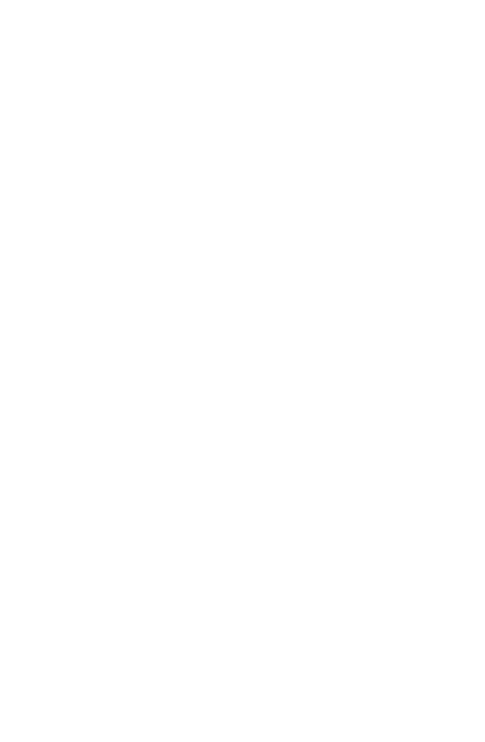 scroll, scrollTop: 0, scrollLeft: 0, axis: both 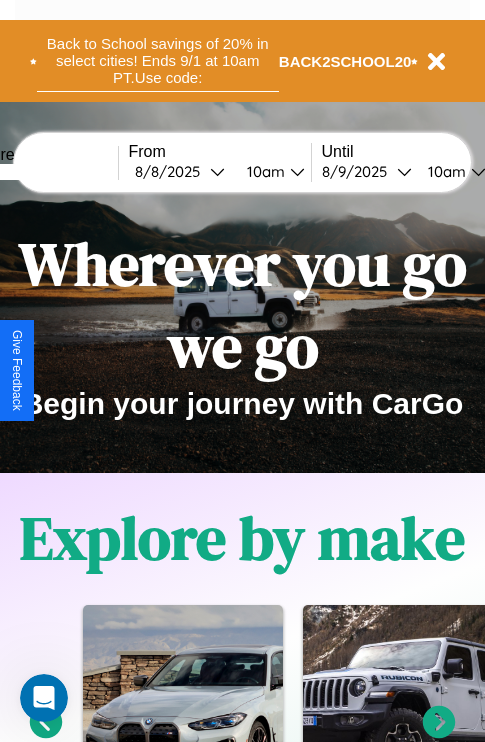 click on "Back to School savings of 20% in select cities! Ends 9/1 at 10am PT.  Use code:" at bounding box center (158, 61) 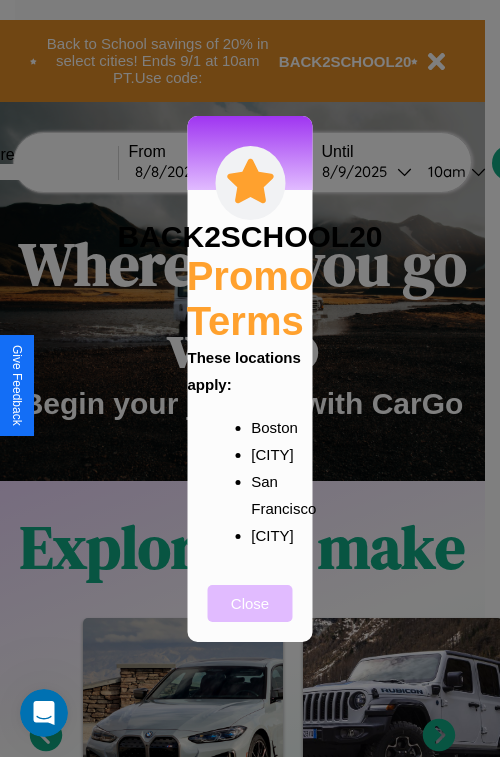 click on "Close" at bounding box center [250, 603] 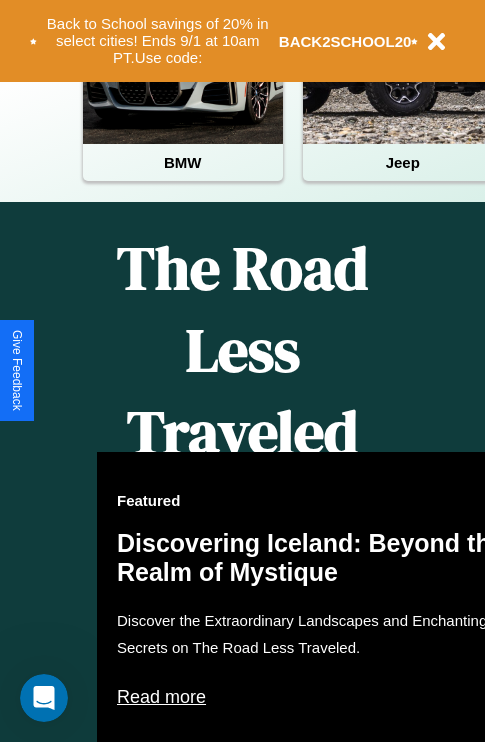scroll, scrollTop: 1947, scrollLeft: 0, axis: vertical 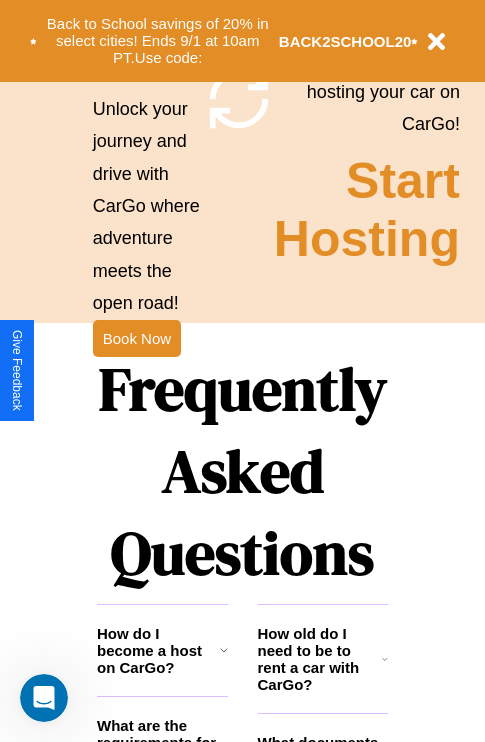 click on "Frequently Asked Questions" at bounding box center [242, 471] 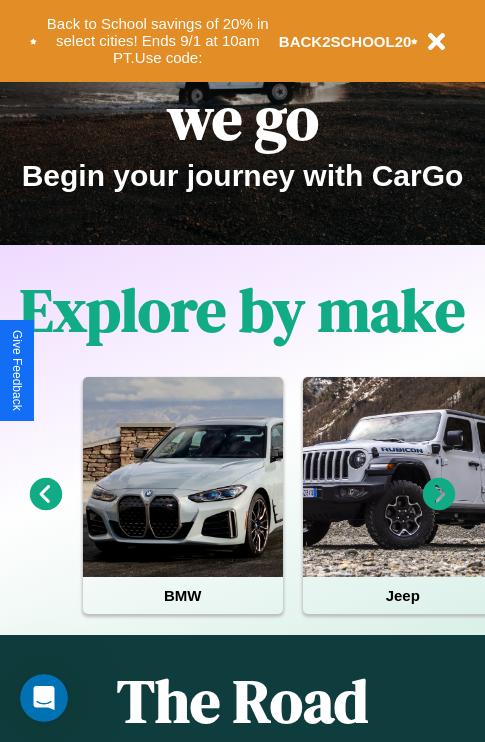 scroll, scrollTop: 0, scrollLeft: 0, axis: both 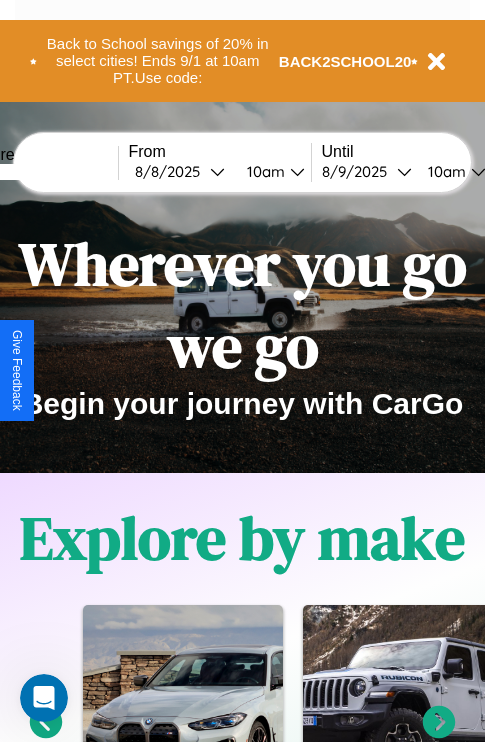 click at bounding box center (43, 172) 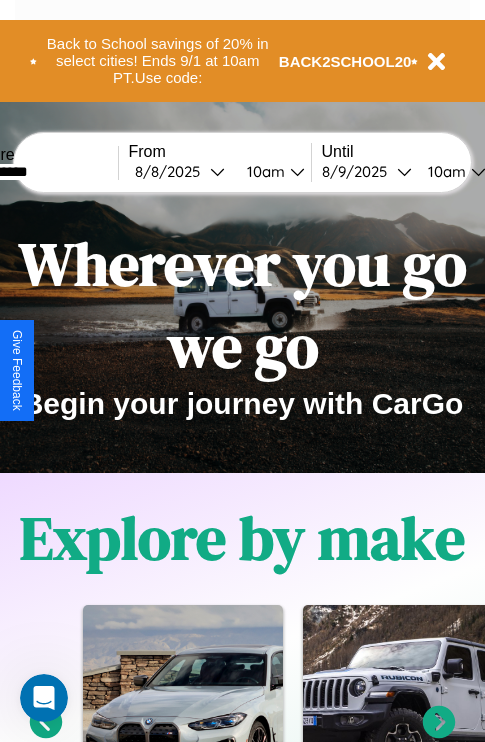 type on "**********" 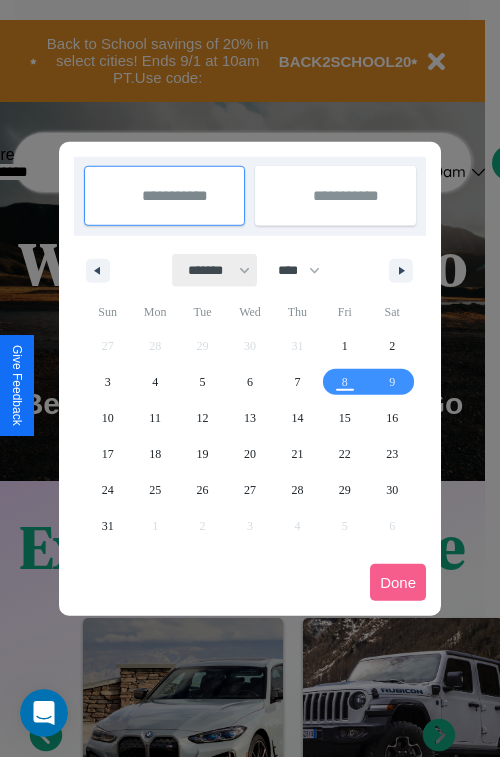 click on "******* ******** ***** ***** *** **** **** ****** ********* ******* ******** ********" at bounding box center [215, 270] 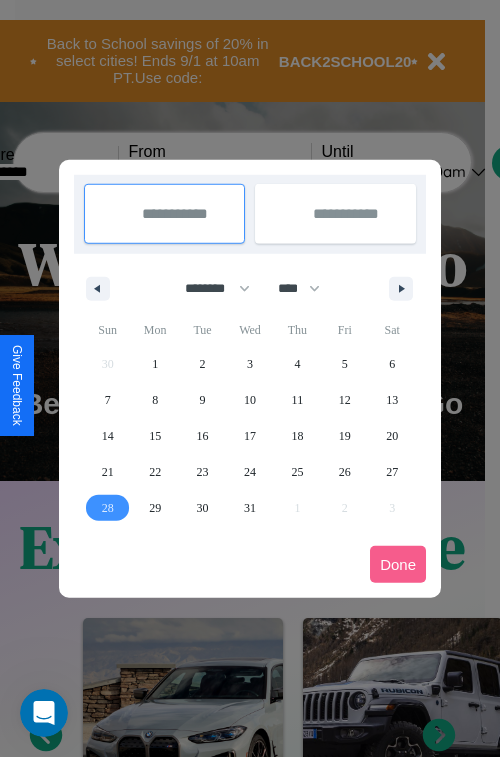 click on "28" at bounding box center [108, 508] 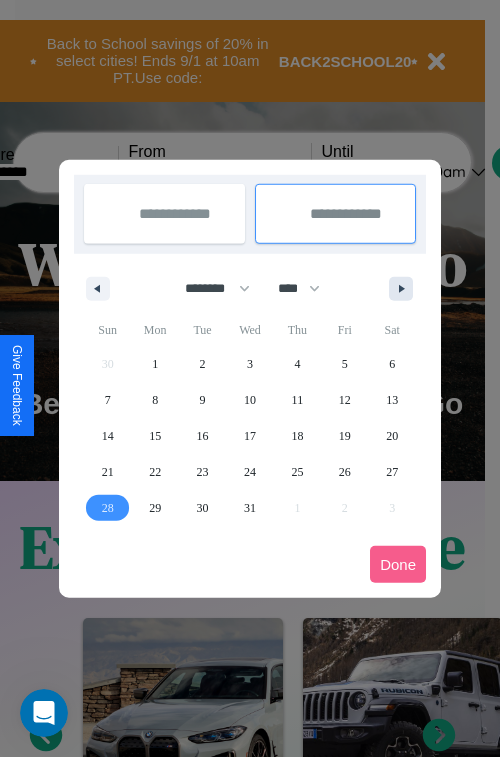 click at bounding box center (405, 289) 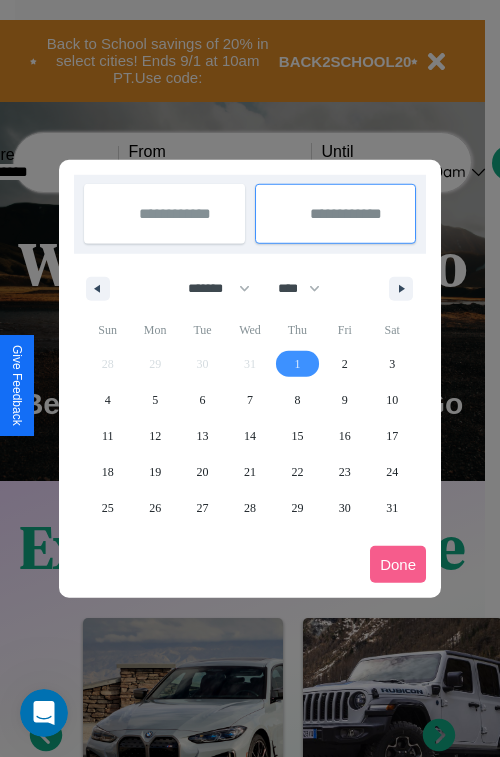 click on "1" at bounding box center [297, 364] 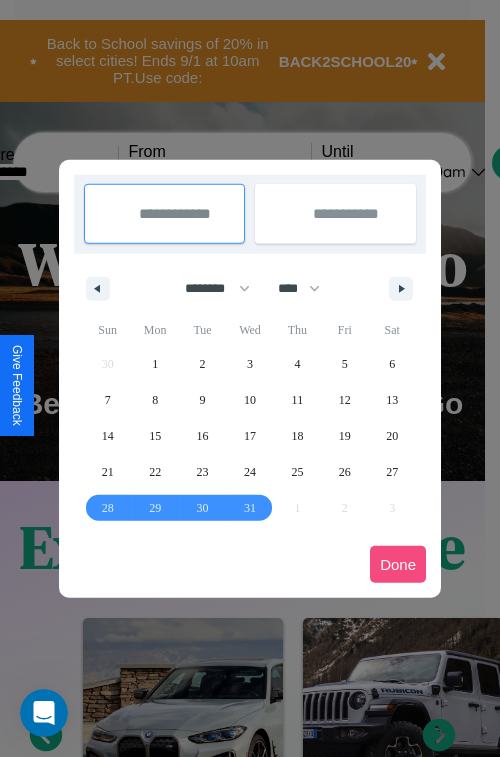 click on "Done" at bounding box center [398, 564] 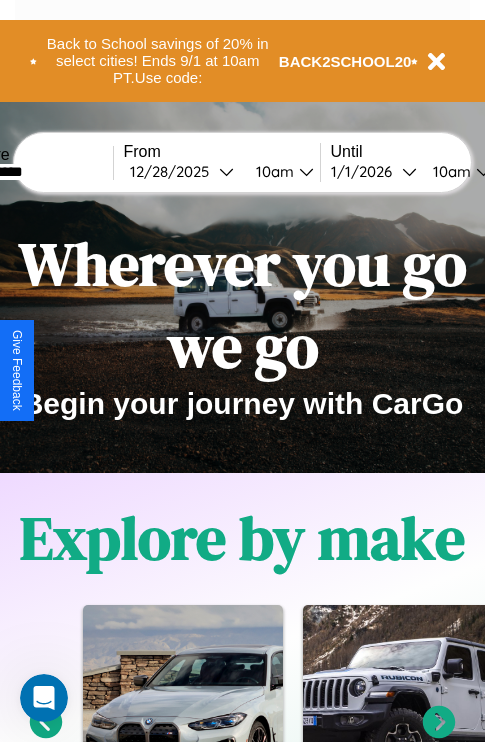scroll, scrollTop: 0, scrollLeft: 73, axis: horizontal 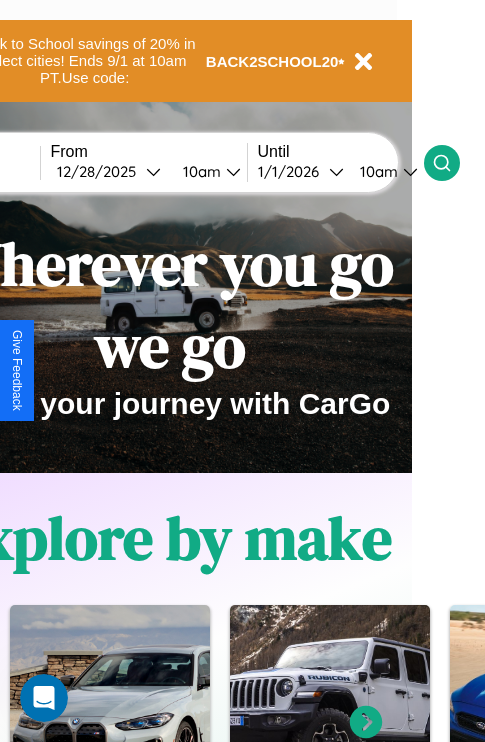 click 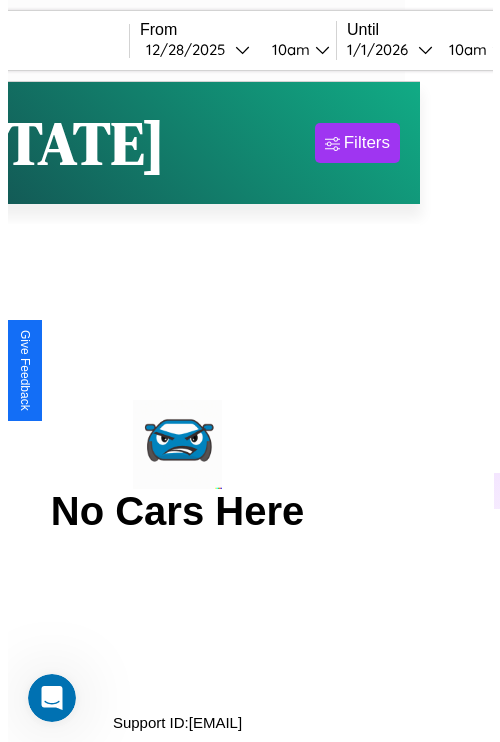 scroll, scrollTop: 0, scrollLeft: 0, axis: both 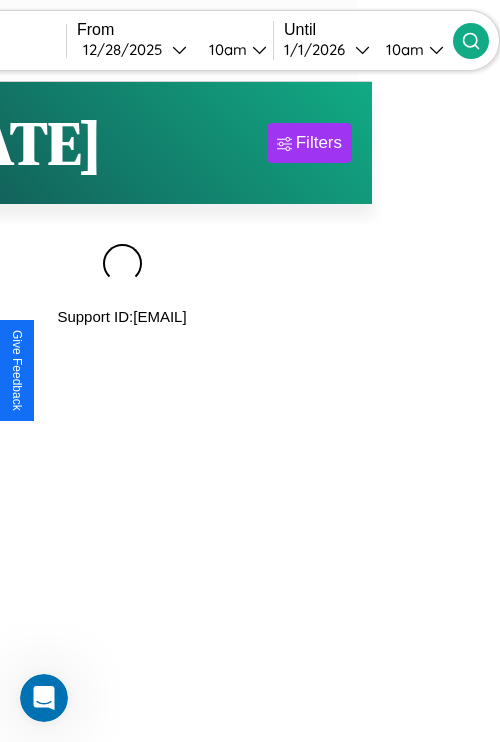 type on "*****" 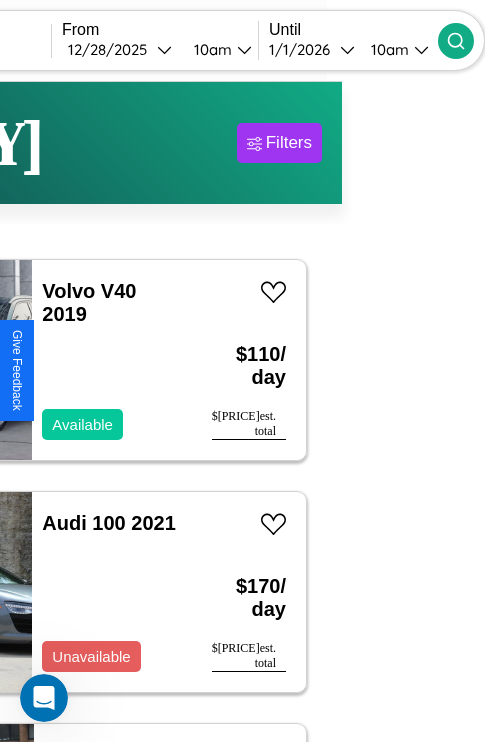 scroll, scrollTop: 92, scrollLeft: 39, axis: both 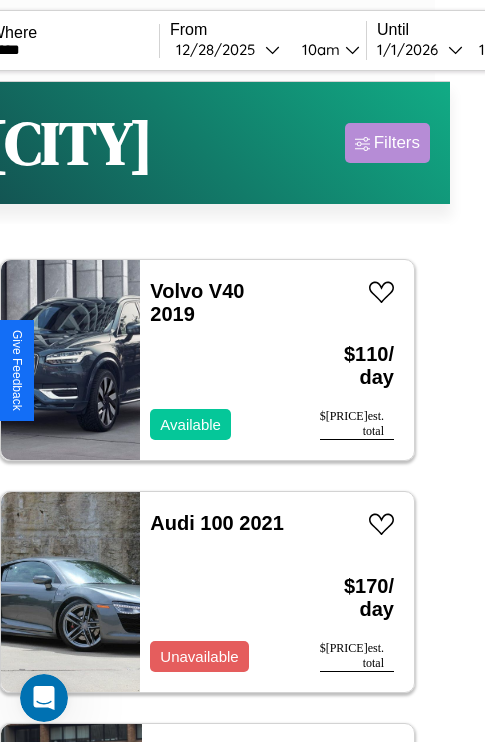 click on "Filters" at bounding box center (397, 143) 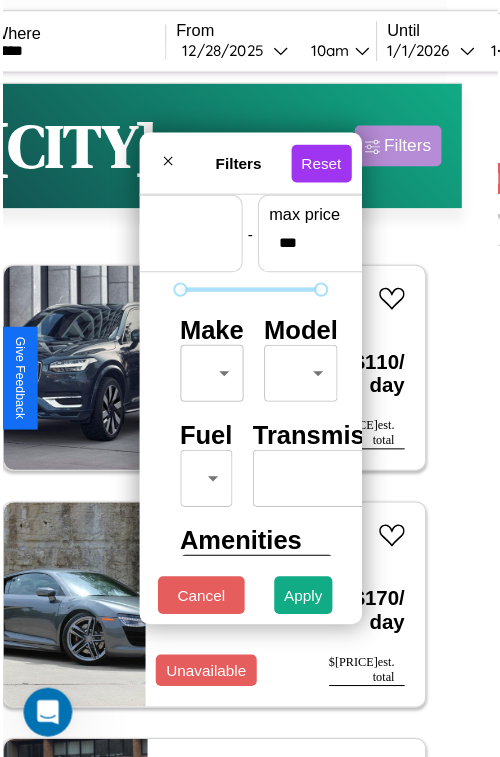 scroll, scrollTop: 59, scrollLeft: 0, axis: vertical 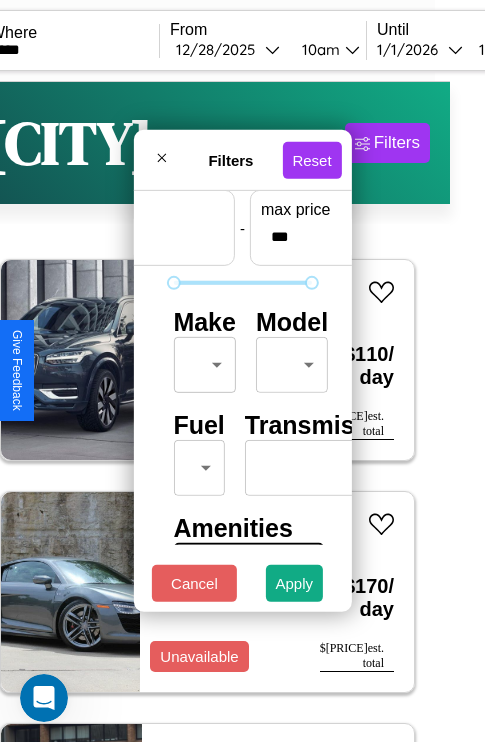 click on "CarGo Where ***** From [DATE] [TIME] Until [DATE] [TIME] Become a Host Login Sign Up [CITY] Filters 49 cars in this area These cars can be picked up in this city. Volvo V40 2019 Available $ [PRICE] / day $ [PRICE] est. total Audi 100 2021 Unavailable $ [PRICE] / day $ [PRICE] est. total Honda CRF1100 (Africa Twin) 2023 Available $ [PRICE] / day $ [PRICE] est. total Alfa Romeo Milano 2021 Available $ [PRICE] / day $ [PRICE] est. total Fiat 500e 2019 Available $ [PRICE] / day $ [PRICE] est. total Infiniti Q45 2019 Available $ [PRICE] / day $ [PRICE] est. total Acura ILX 2017 Available $ [PRICE] / day $ [PRICE] est. total Bentley [LAST] GT Bentley 2022 Available $ [PRICE] / day $ [PRICE] est. total Mercedes EQB-Class 2022 Available $ [PRICE] / day $ [PRICE] est. total Bentley Bentley Industries, LLC 2022 Available $ [PRICE] / day $ [PRICE] est. total Acura ILX 2021 Available $ [PRICE] / day $ [PRICE] est. total Acura ZDX 2023 Unavailable $ [PRICE] / day $ [PRICE] est. total Jeep Comanche 2021 Available $ [PRICE] / day $ [PRICE]" at bounding box center [207, 412] 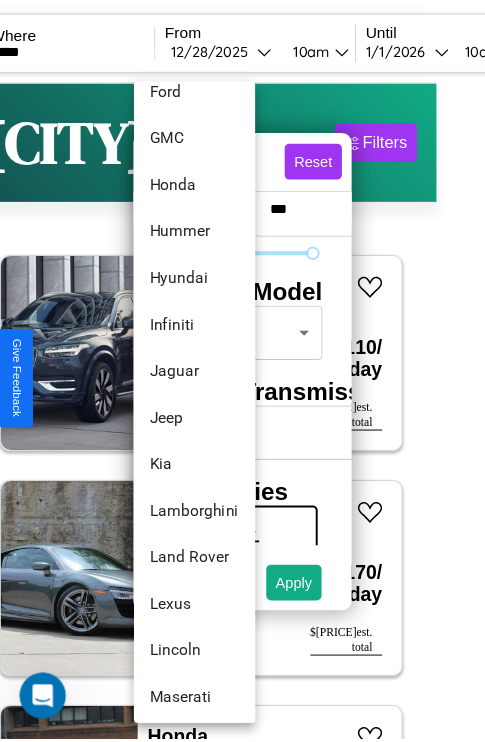 scroll, scrollTop: 806, scrollLeft: 0, axis: vertical 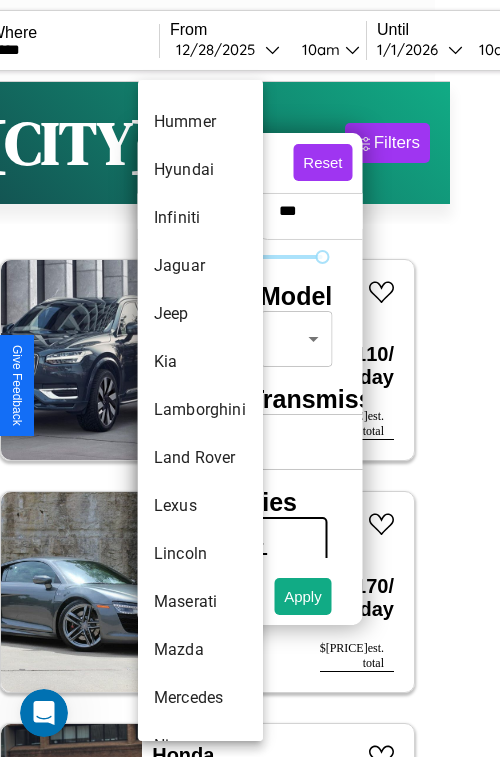 click on "Lamborghini" at bounding box center (200, 410) 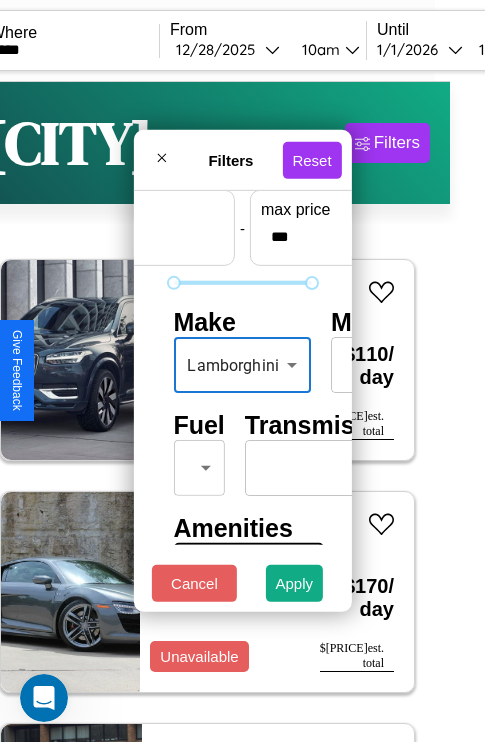 scroll, scrollTop: 162, scrollLeft: 63, axis: both 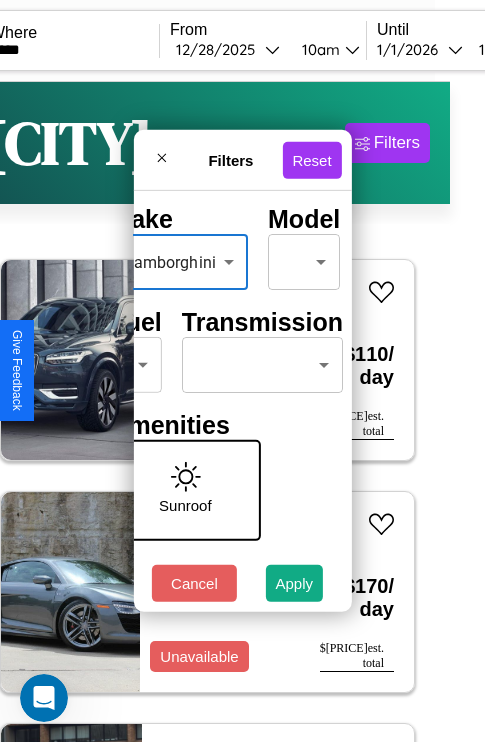 click on "CarGo Where ***** From [DATE] [TIME] Until [DATE] [TIME] Become a Host Login Sign Up [CITY] Filters 49 cars in this area These cars can be picked up in this city. Volvo V40 2019 Available $ [PRICE] / day $ [PRICE] est. total Audi 100 2021 Unavailable $ [PRICE] / day $ [PRICE] est. total Honda CRF1100 (Africa Twin) 2023 Available $ [PRICE] / day $ [PRICE] est. total Alfa Romeo Milano 2021 Available $ [PRICE] / day $ [PRICE] est. total Fiat 500e 2019 Available $ [PRICE] / day $ [PRICE] est. total Infiniti Q45 2019 Available $ [PRICE] / day $ [PRICE] est. total Acura ILX 2017 Available $ [PRICE] / day $ [PRICE] est. total Bentley [LAST] GT Bentley 2022 Available $ [PRICE] / day $ [PRICE] est. total Mercedes EQB-Class 2022 Available $ [PRICE] / day $ [PRICE] est. total Bentley Bentley Industries, LLC 2022 Available $ [PRICE] / day $ [PRICE] est. total Acura ILX 2021 Available $ [PRICE] / day $ [PRICE] est. total Acura ZDX 2023 Unavailable $ [PRICE] / day $ [PRICE] est. total Jeep Comanche 2021 Available $ [PRICE] / day $ [PRICE]" at bounding box center [207, 412] 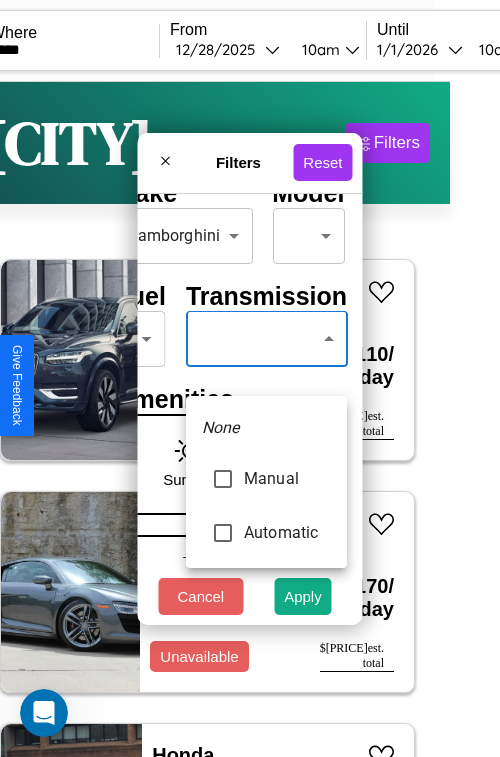 type on "*********" 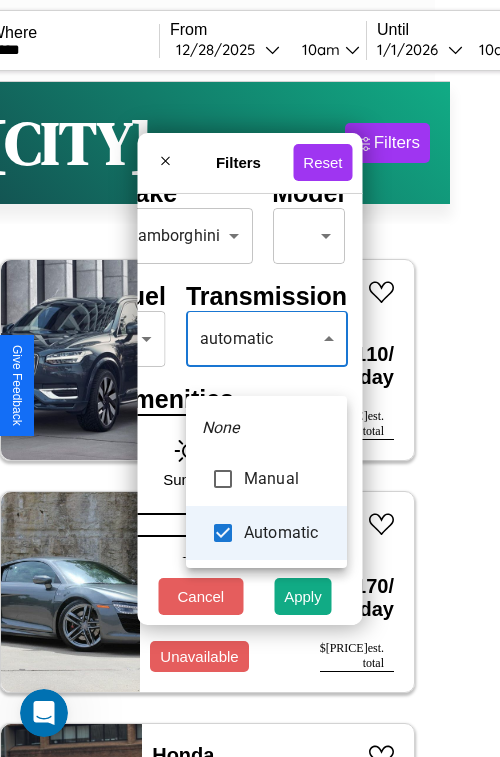 click at bounding box center [250, 378] 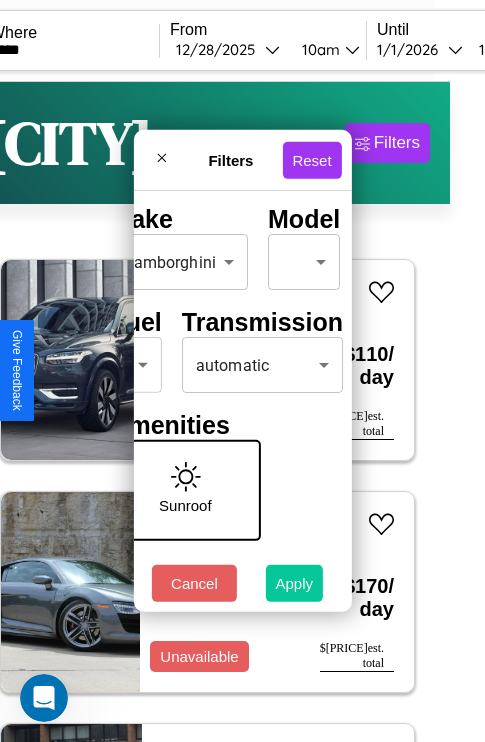 click on "Apply" at bounding box center [295, 583] 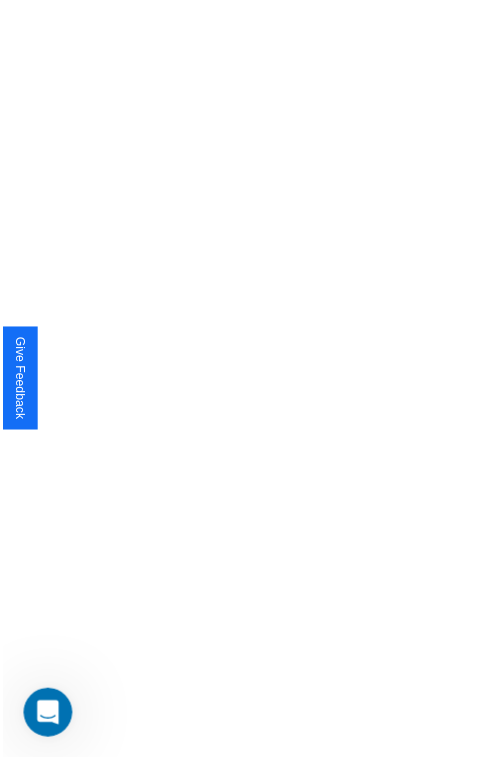scroll, scrollTop: 0, scrollLeft: 0, axis: both 